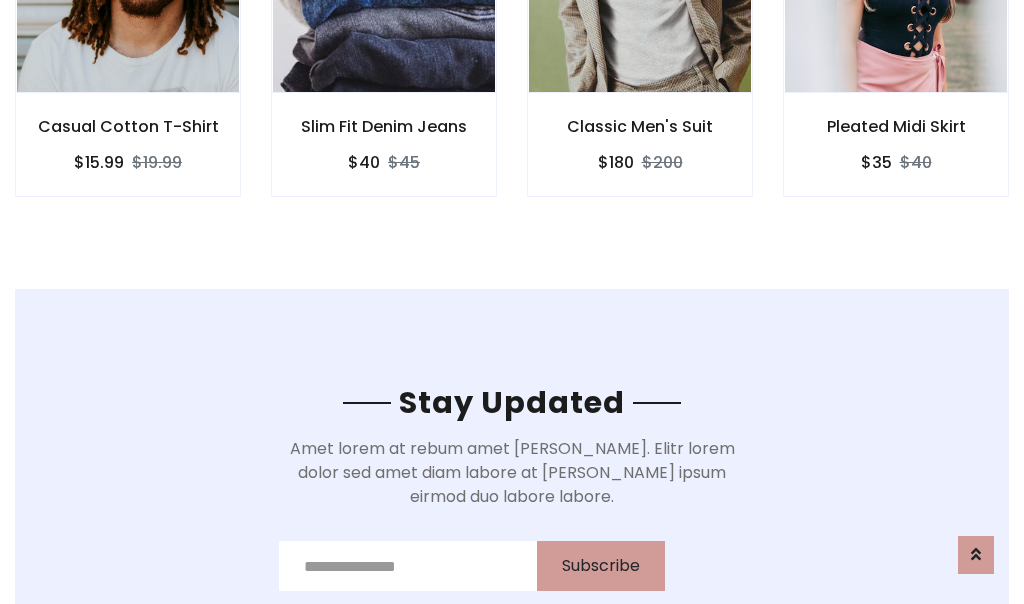 scroll, scrollTop: 3012, scrollLeft: 0, axis: vertical 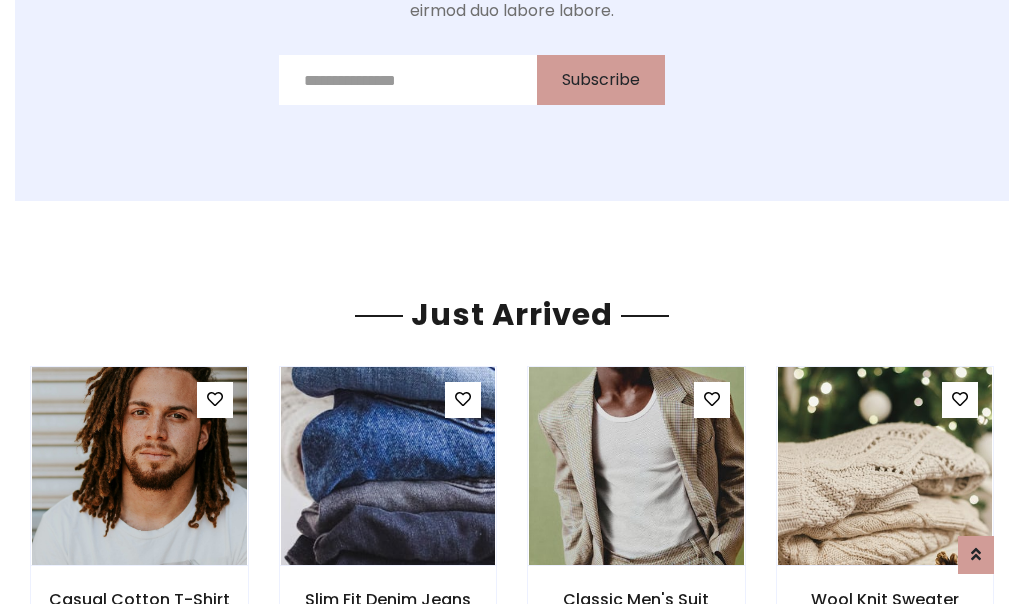 click on "Classic Men's Suit
$180
$200" at bounding box center (640, -428) 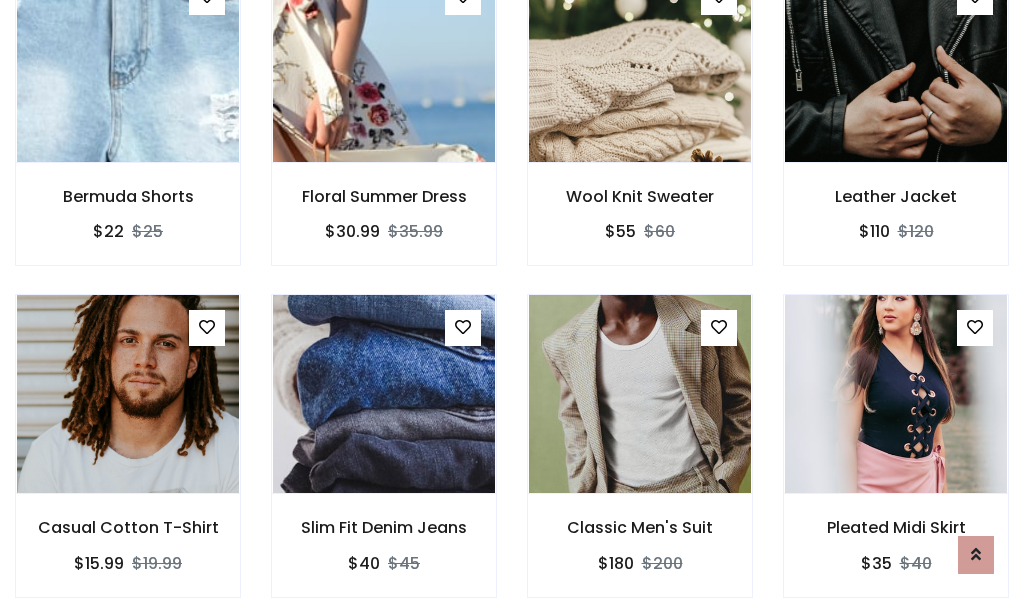 click on "Classic Men's Suit
$180
$200" at bounding box center [640, 459] 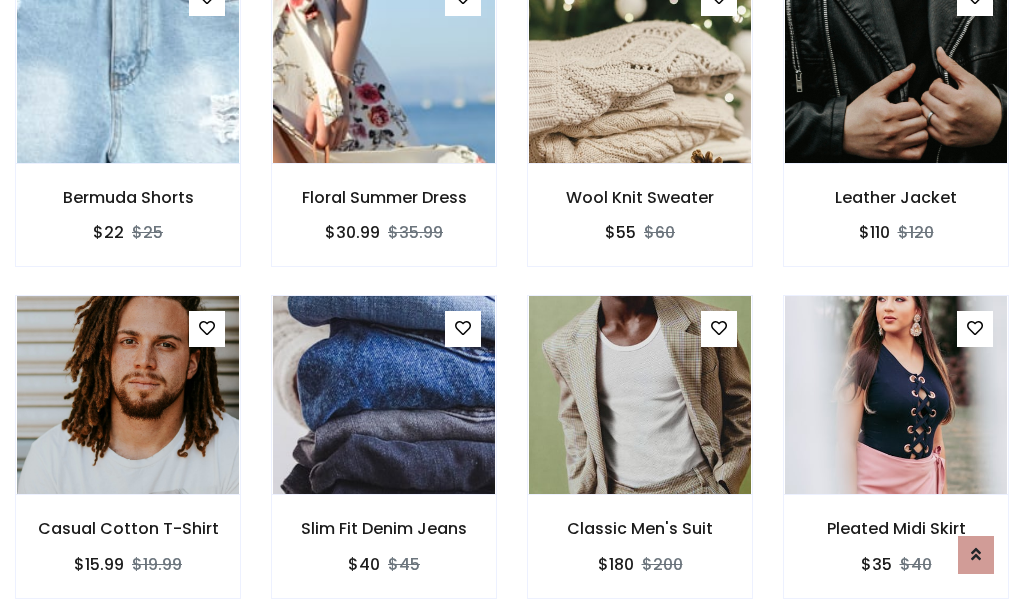 click on "Classic Men's Suit
$180
$200" at bounding box center [640, 460] 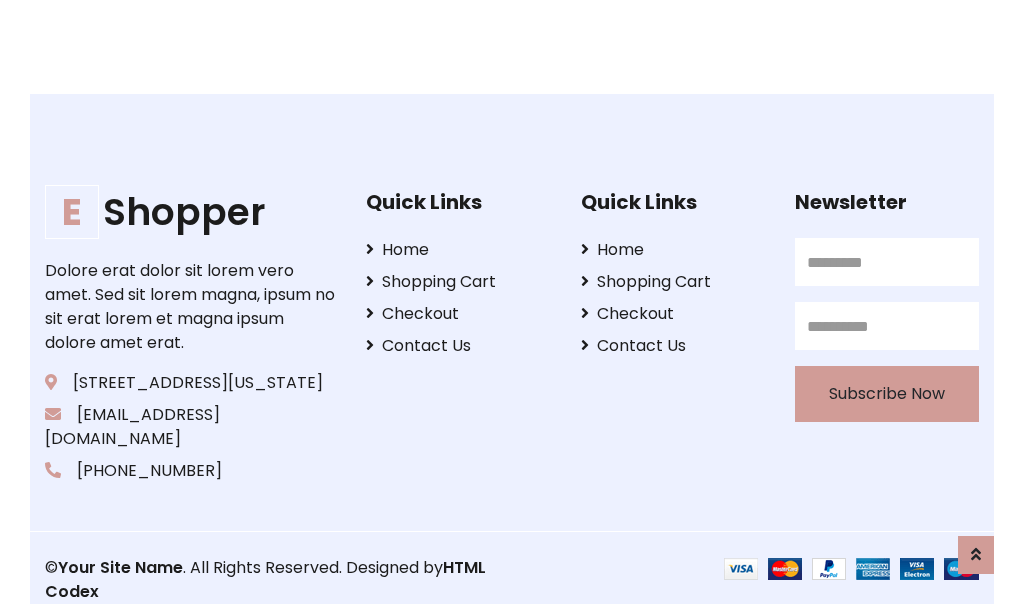 scroll, scrollTop: 3807, scrollLeft: 0, axis: vertical 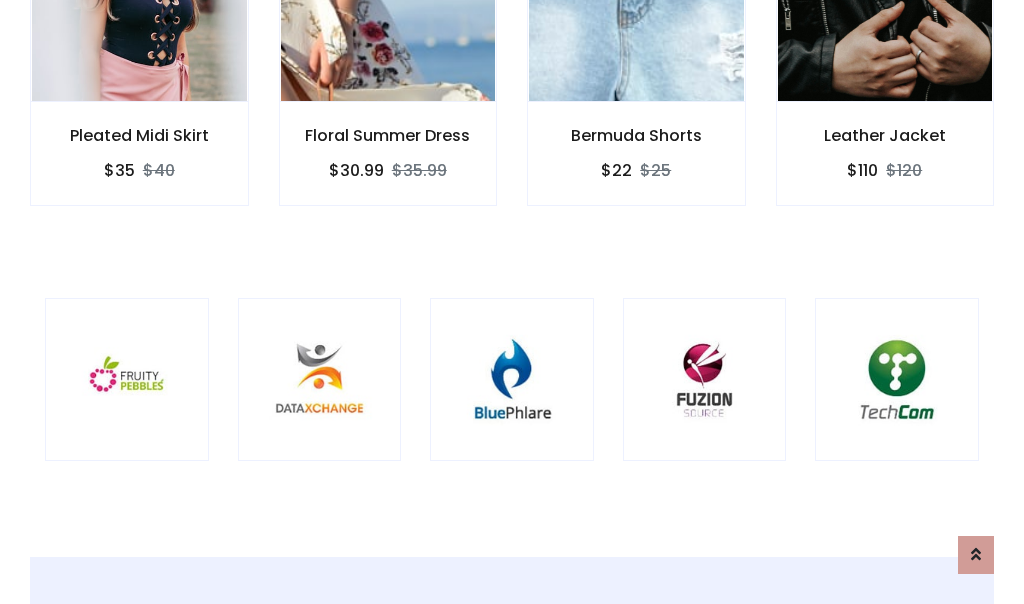 click at bounding box center [512, 380] 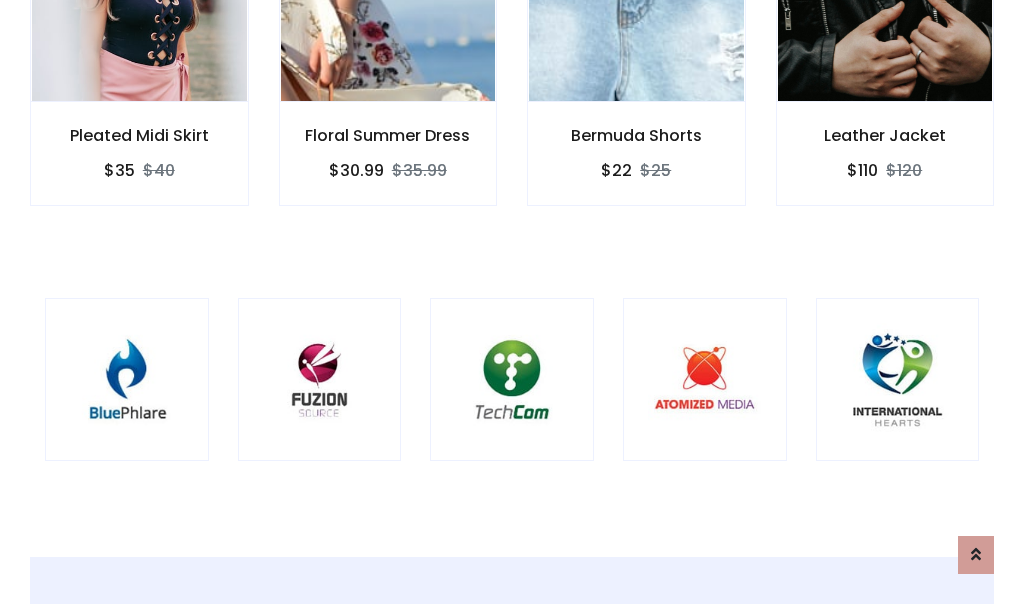 click at bounding box center (512, 380) 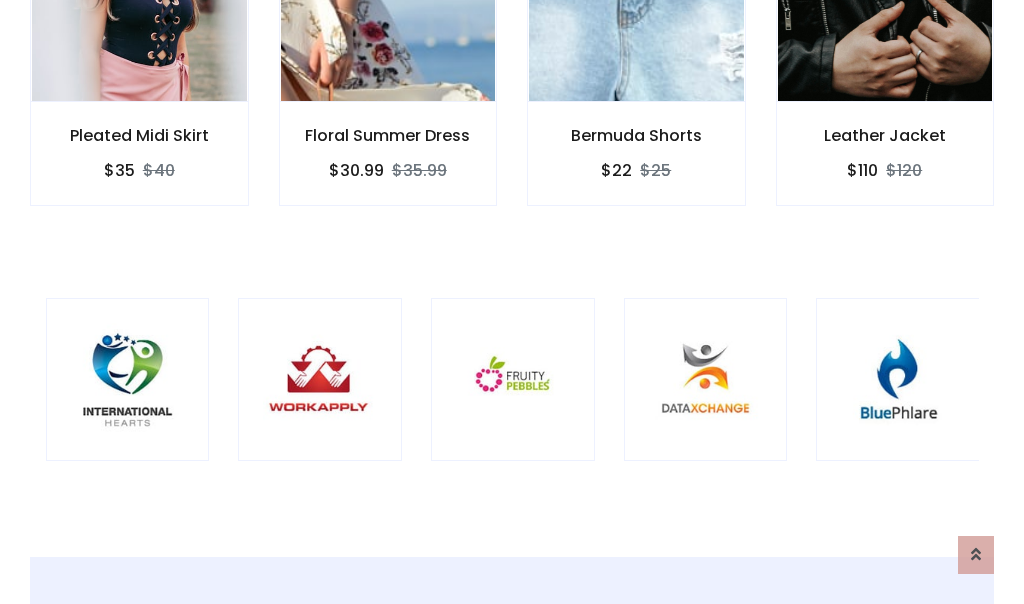 scroll, scrollTop: 0, scrollLeft: 0, axis: both 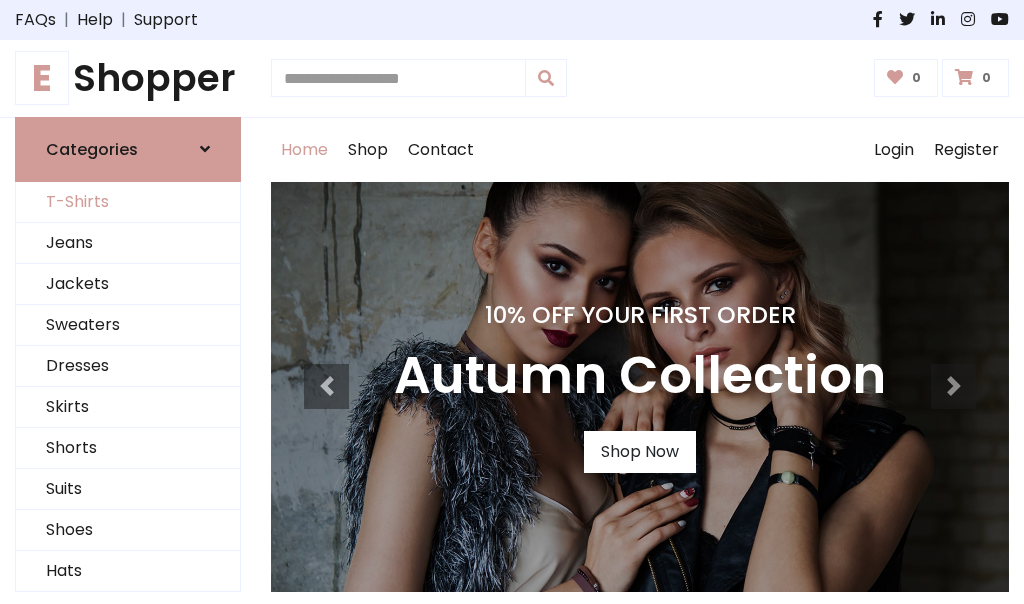 click on "T-Shirts" at bounding box center [128, 202] 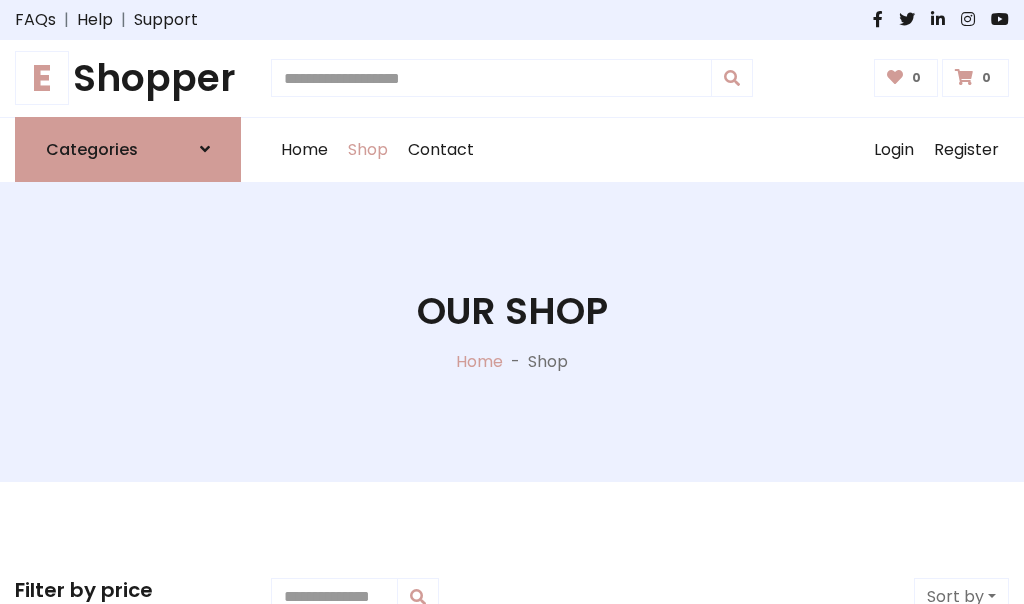 scroll, scrollTop: 802, scrollLeft: 0, axis: vertical 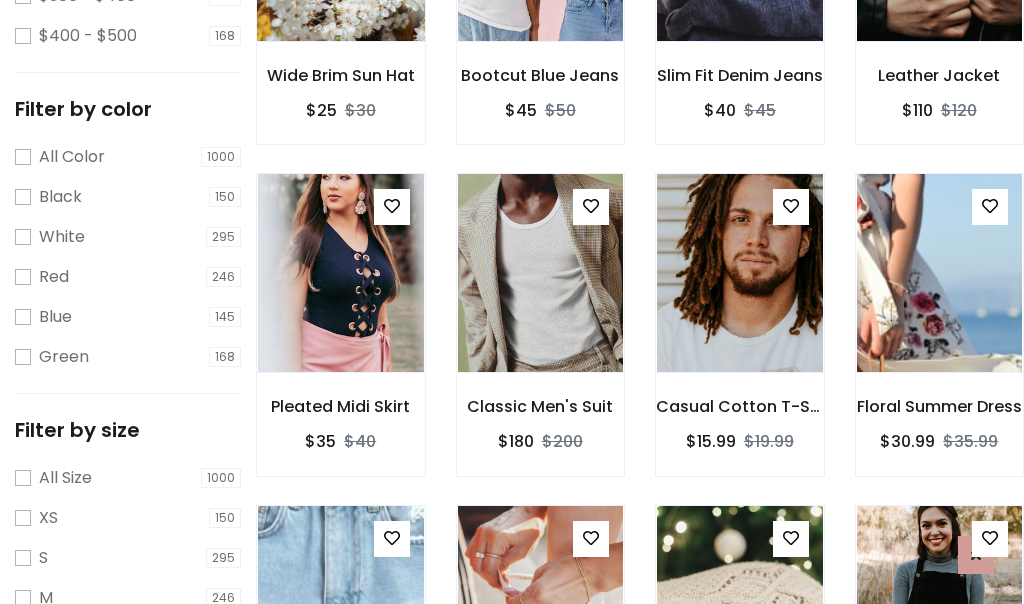 click at bounding box center [340, -58] 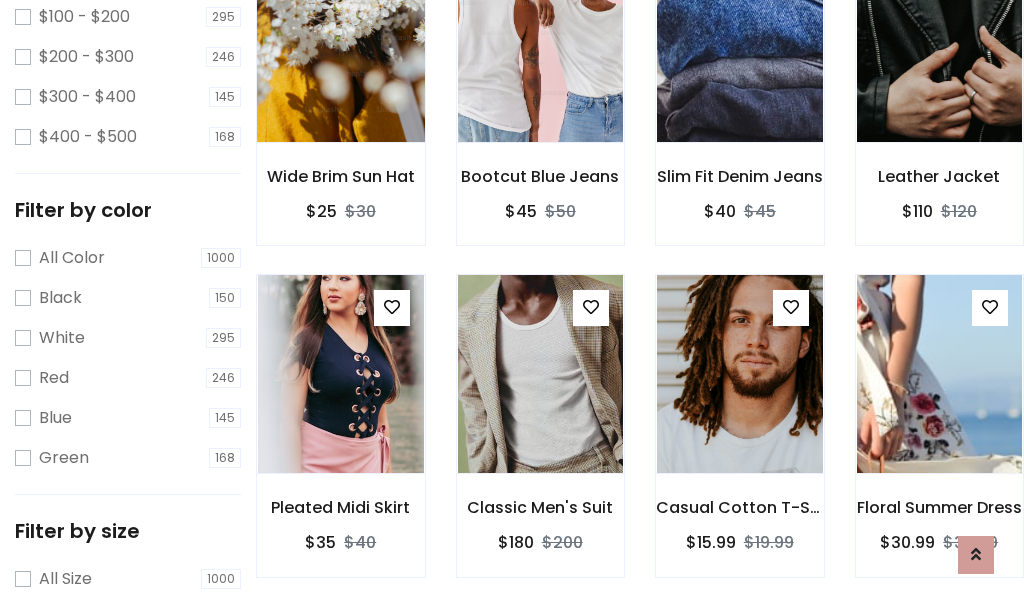 scroll, scrollTop: 0, scrollLeft: 0, axis: both 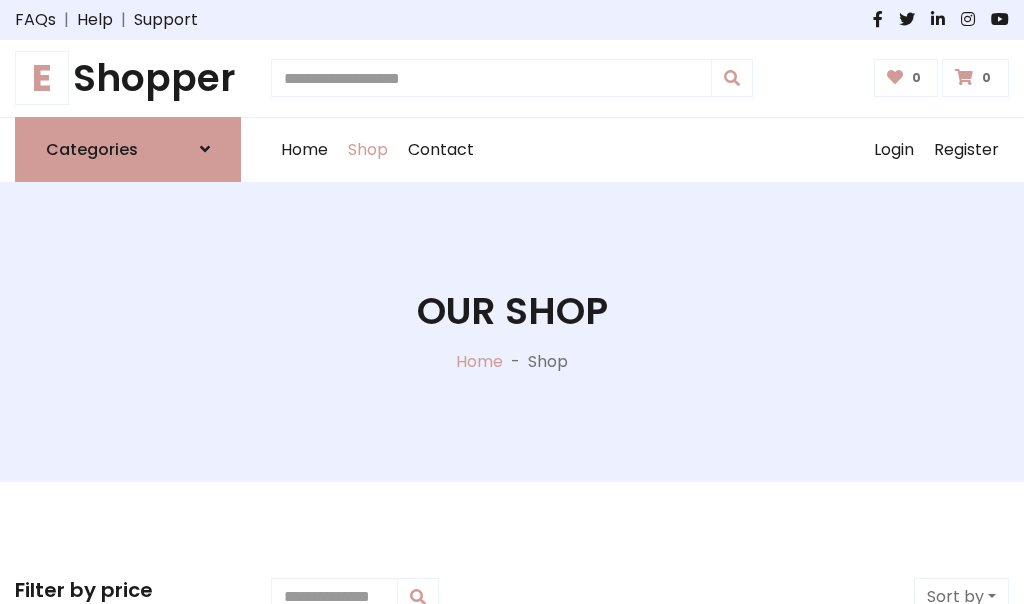 click on "E Shopper" at bounding box center (128, 78) 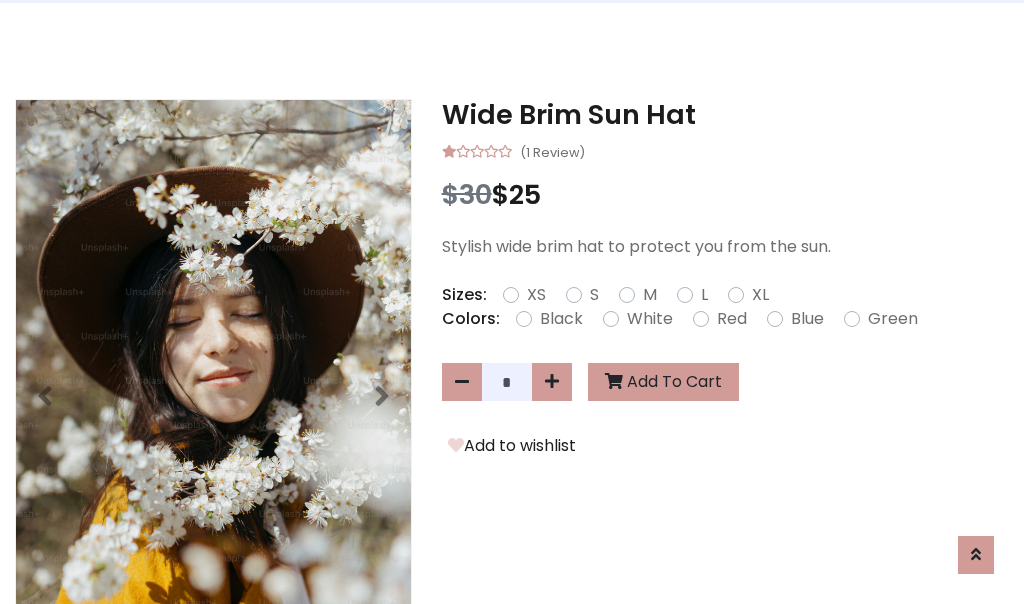 scroll, scrollTop: 0, scrollLeft: 0, axis: both 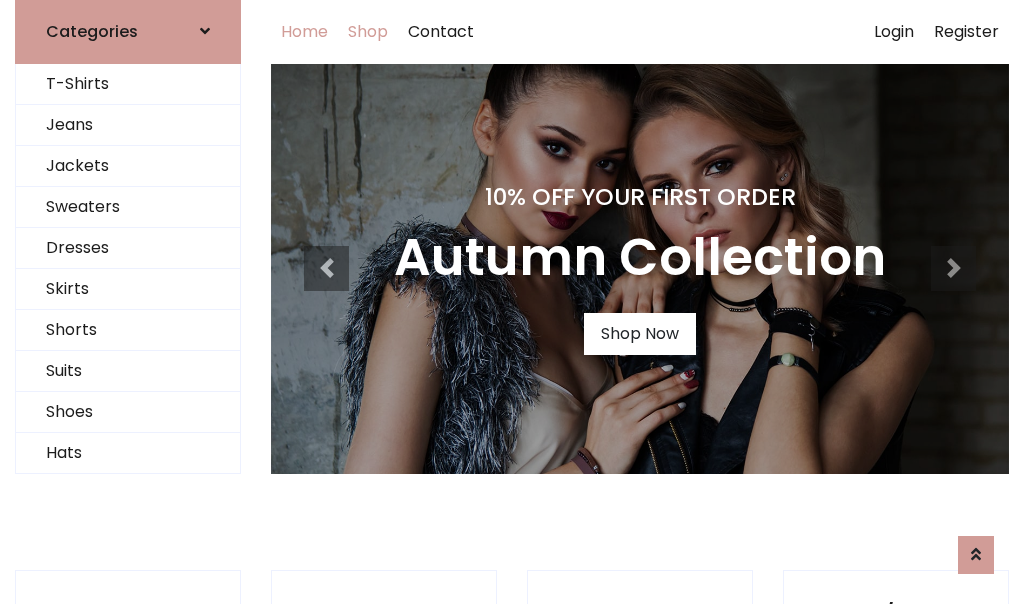 click on "Shop" at bounding box center [368, 32] 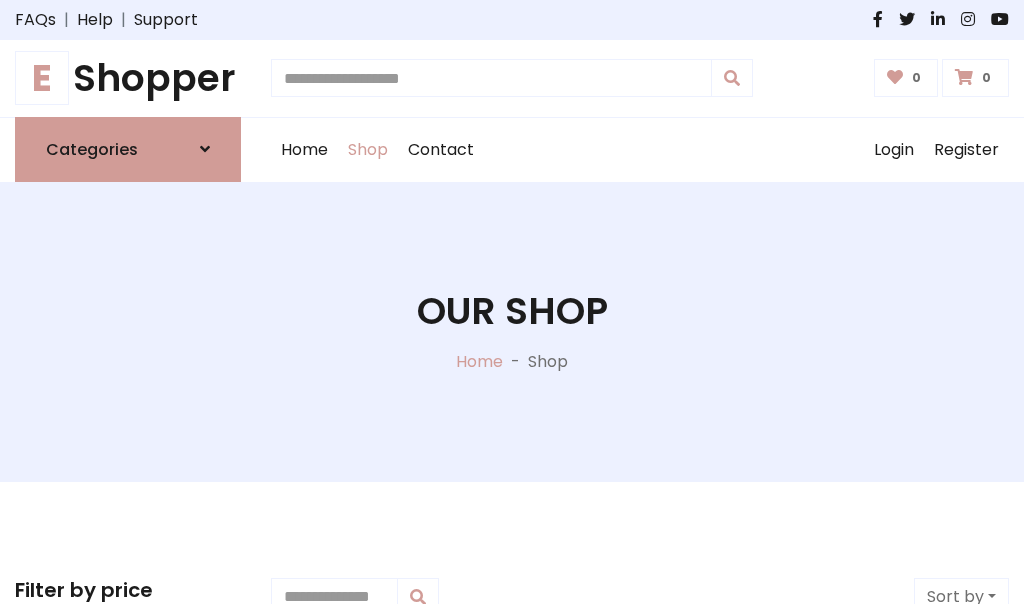 scroll, scrollTop: 0, scrollLeft: 0, axis: both 